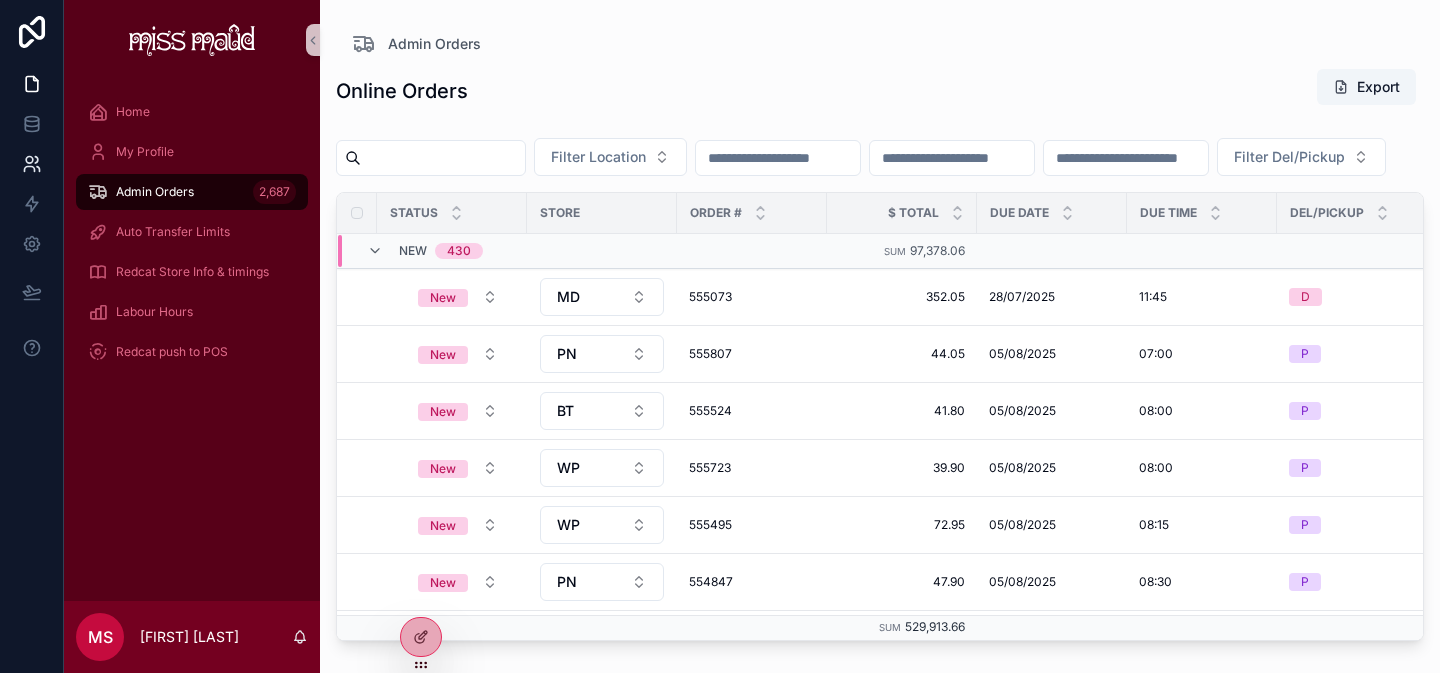 scroll, scrollTop: 0, scrollLeft: 0, axis: both 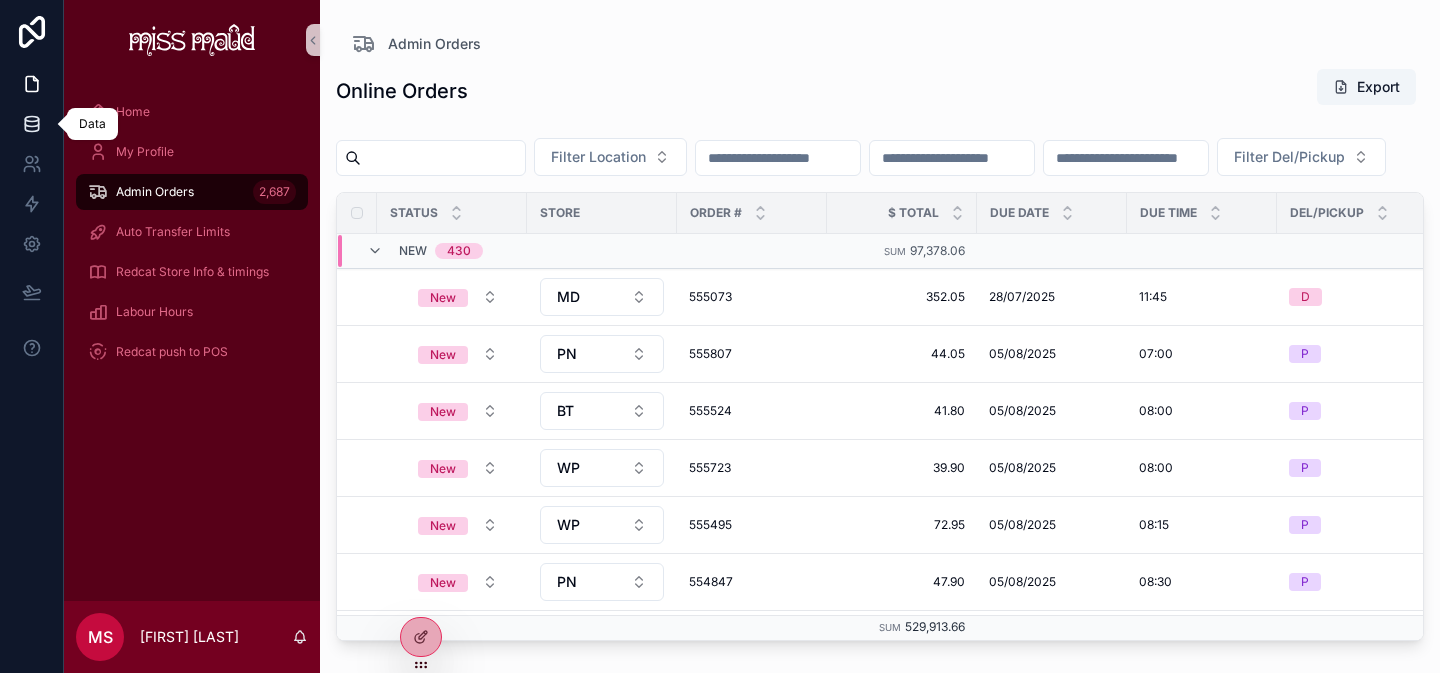click at bounding box center [31, 124] 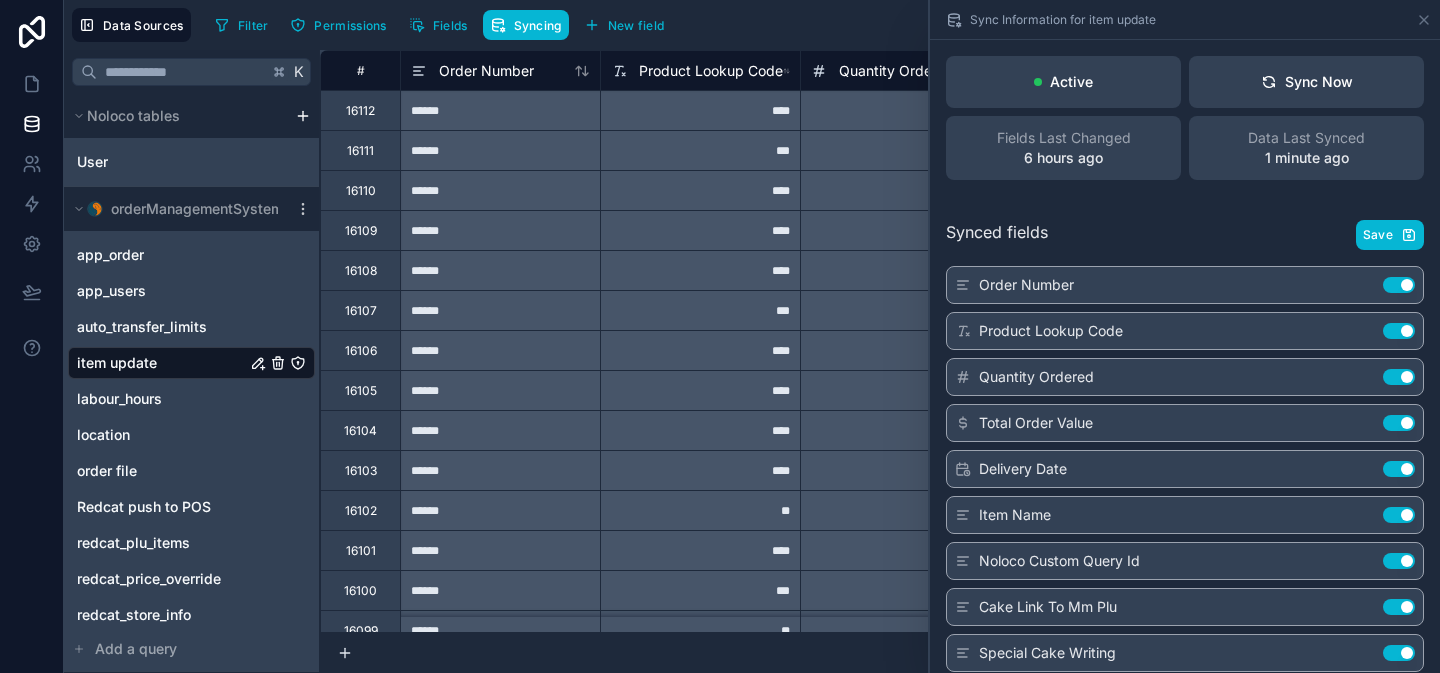 click 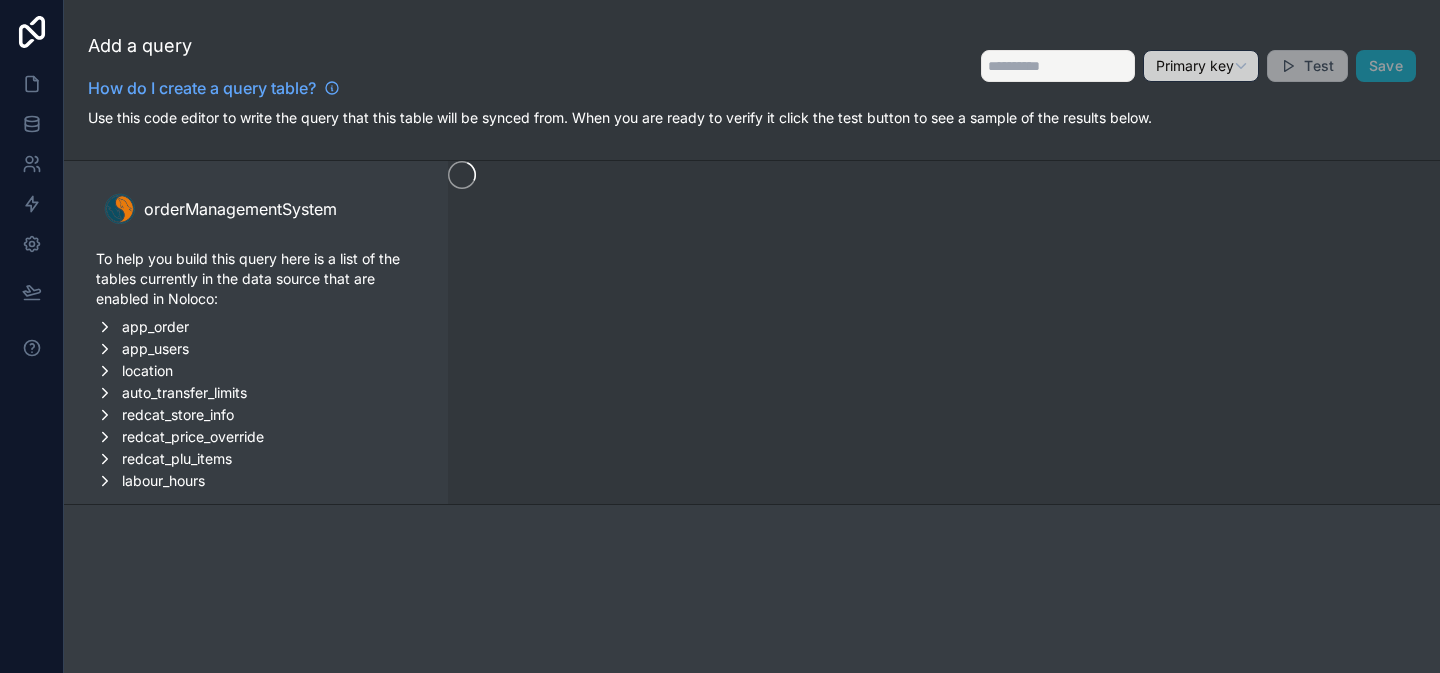 type on "**********" 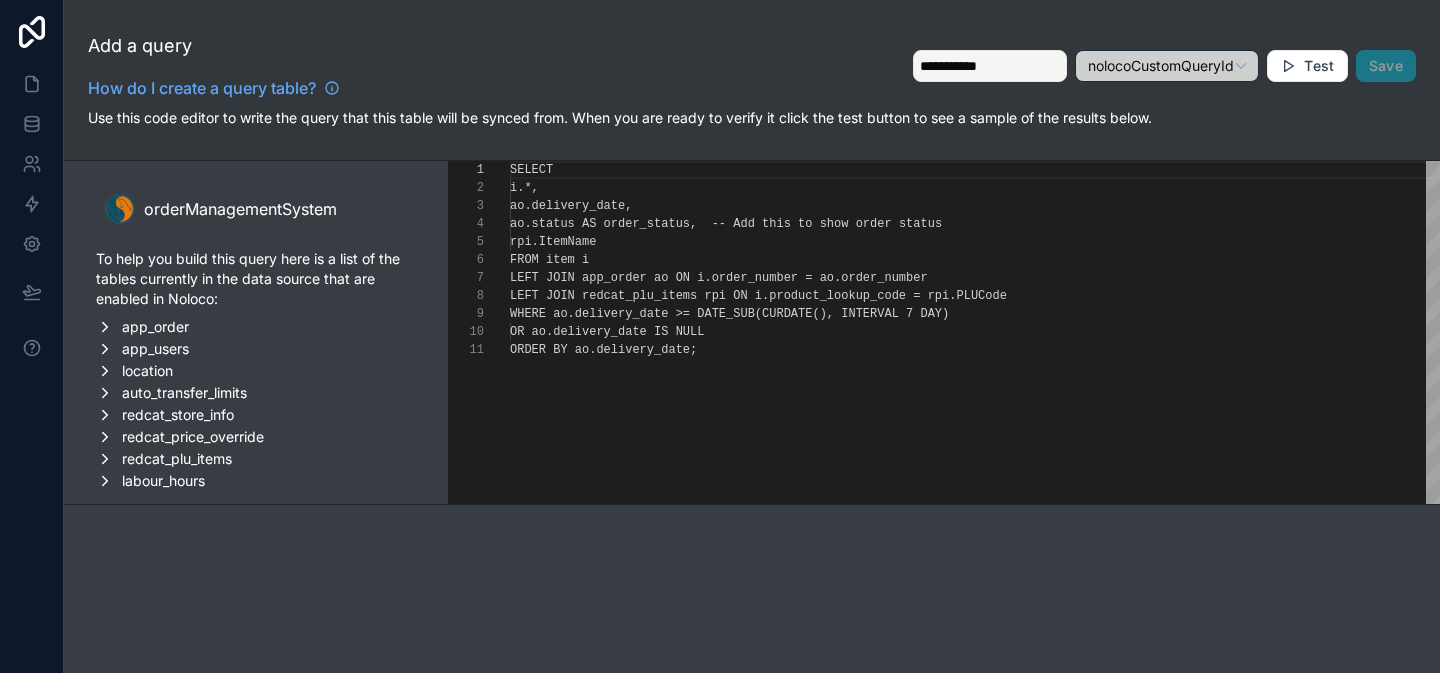 scroll, scrollTop: 180, scrollLeft: 0, axis: vertical 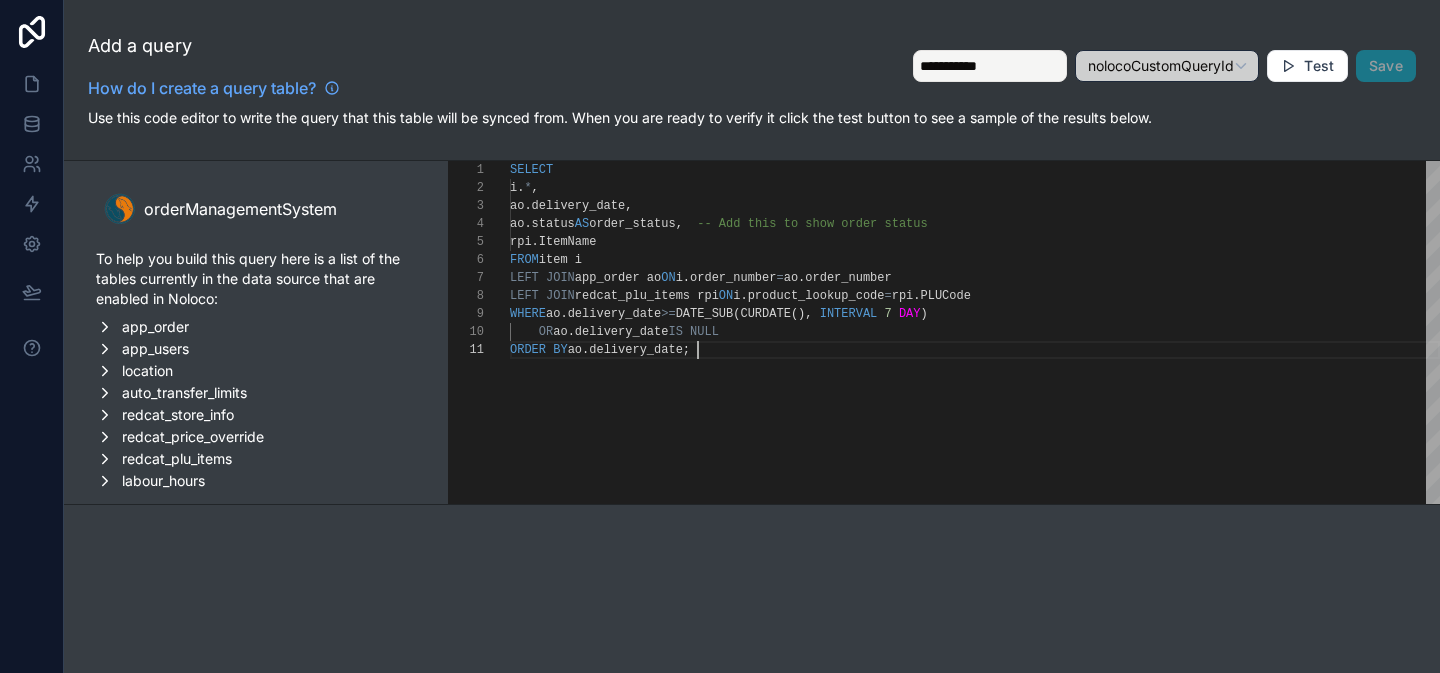 type on "**********" 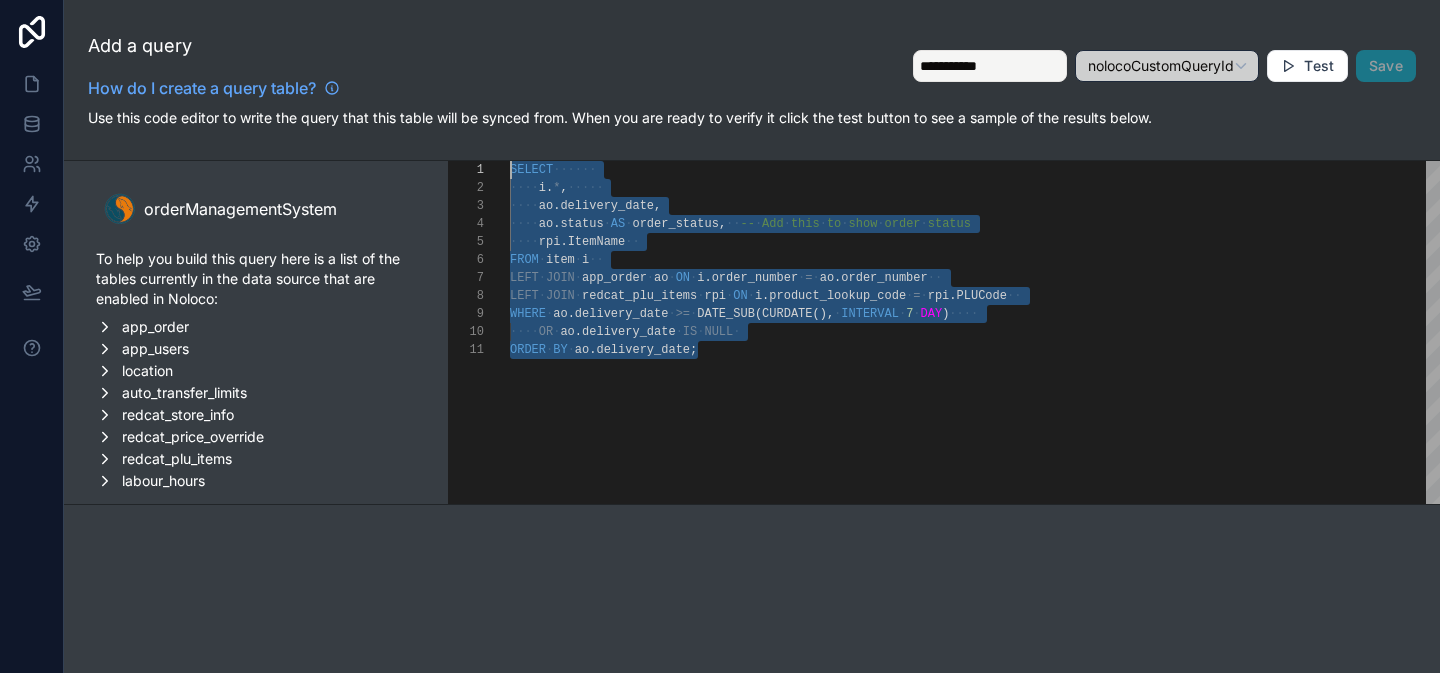 scroll, scrollTop: 0, scrollLeft: 0, axis: both 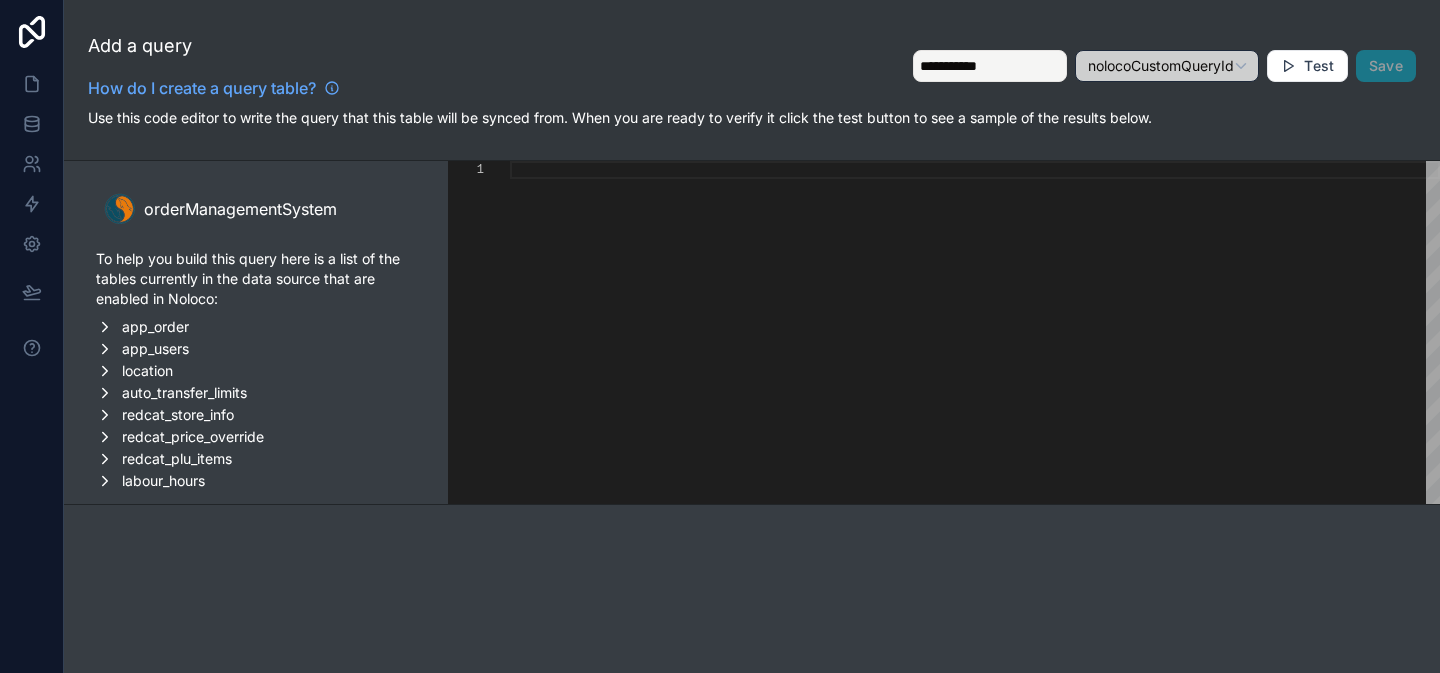 paste on "**********" 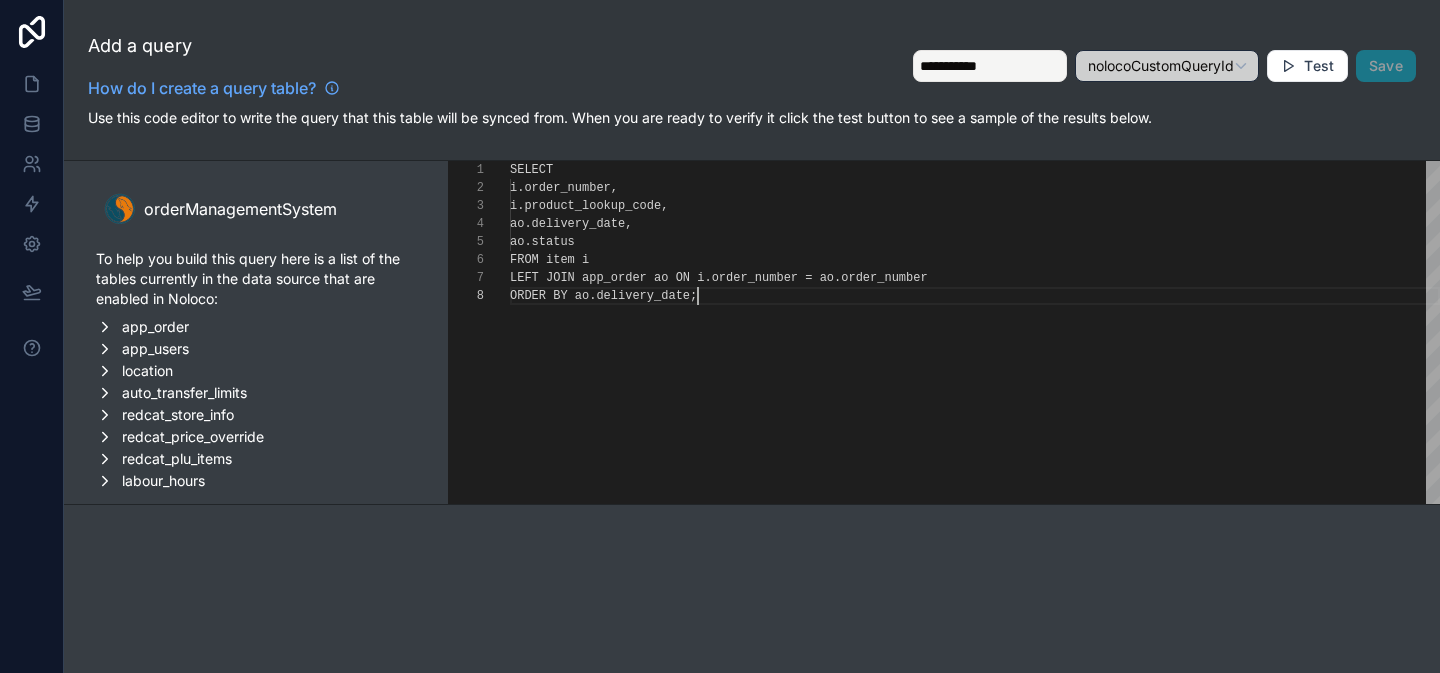 scroll, scrollTop: 126, scrollLeft: 188, axis: both 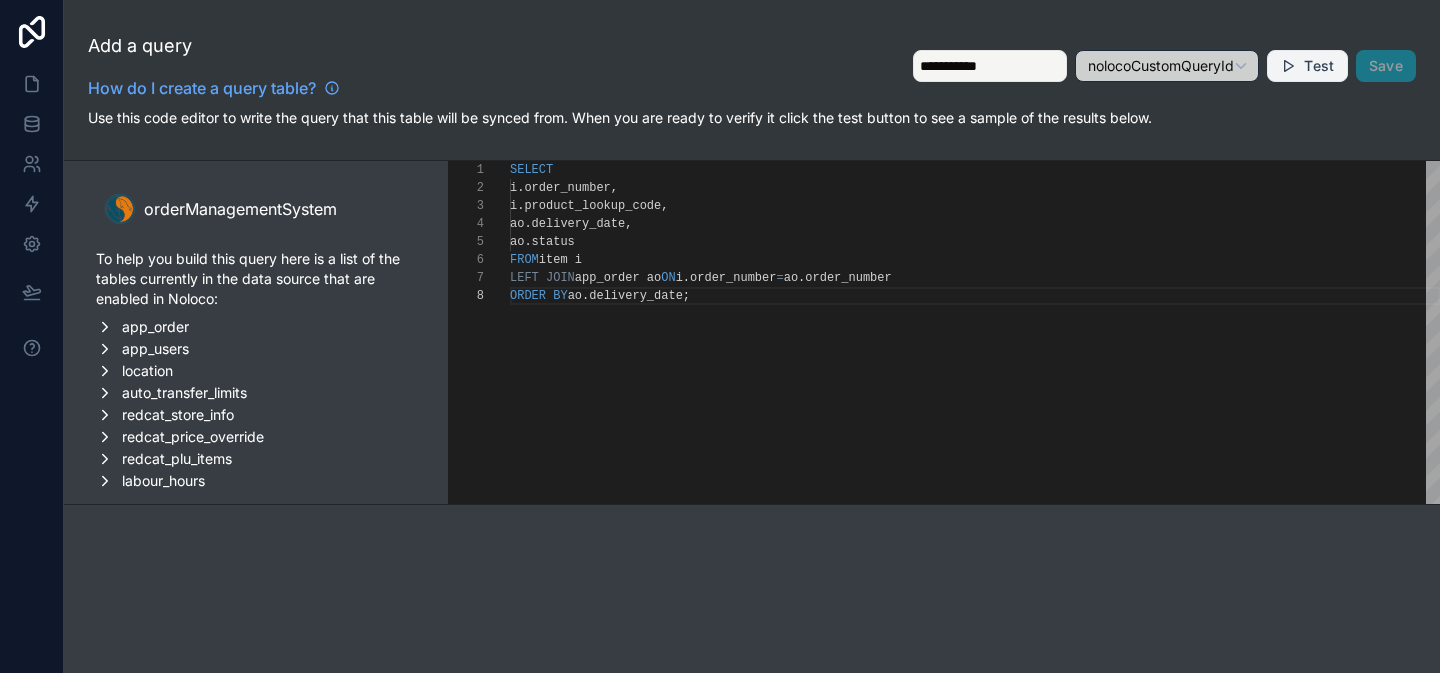 click on "Test" at bounding box center (1319, 66) 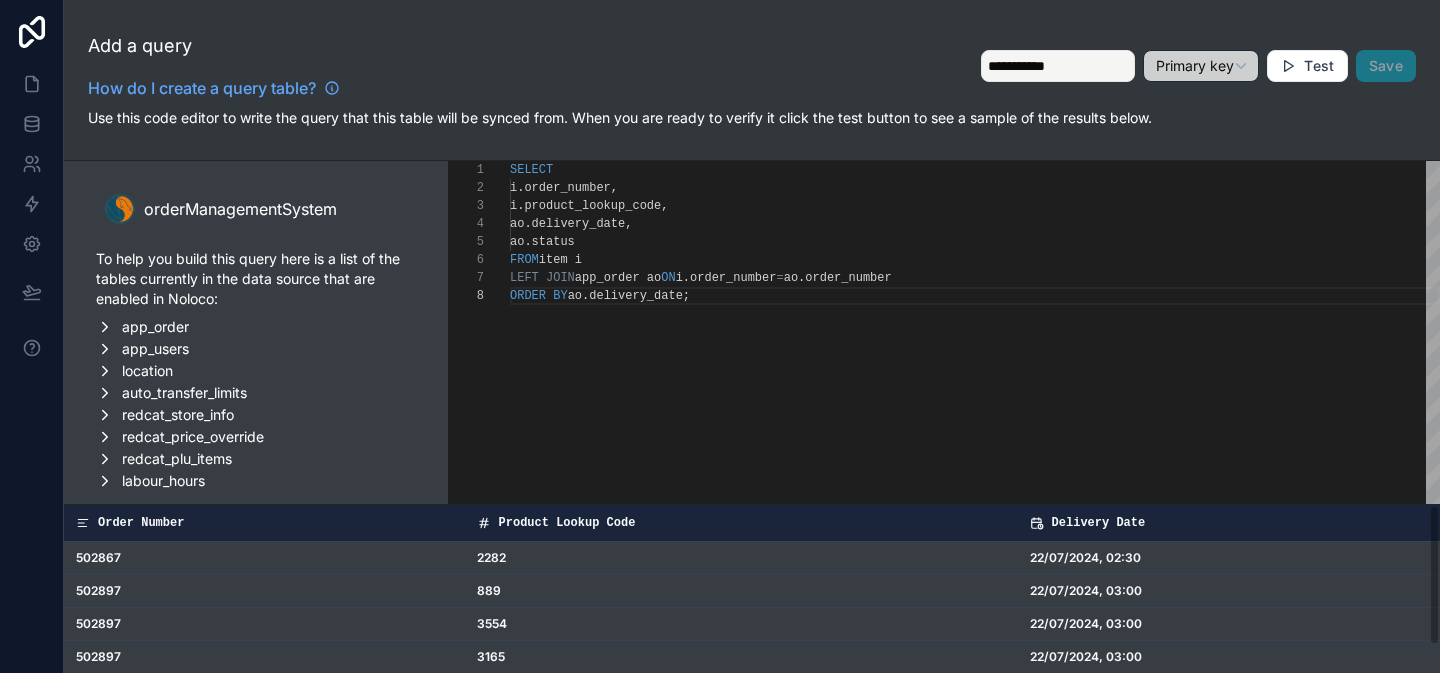 click on "Product Lookup Code" at bounding box center [741, 523] 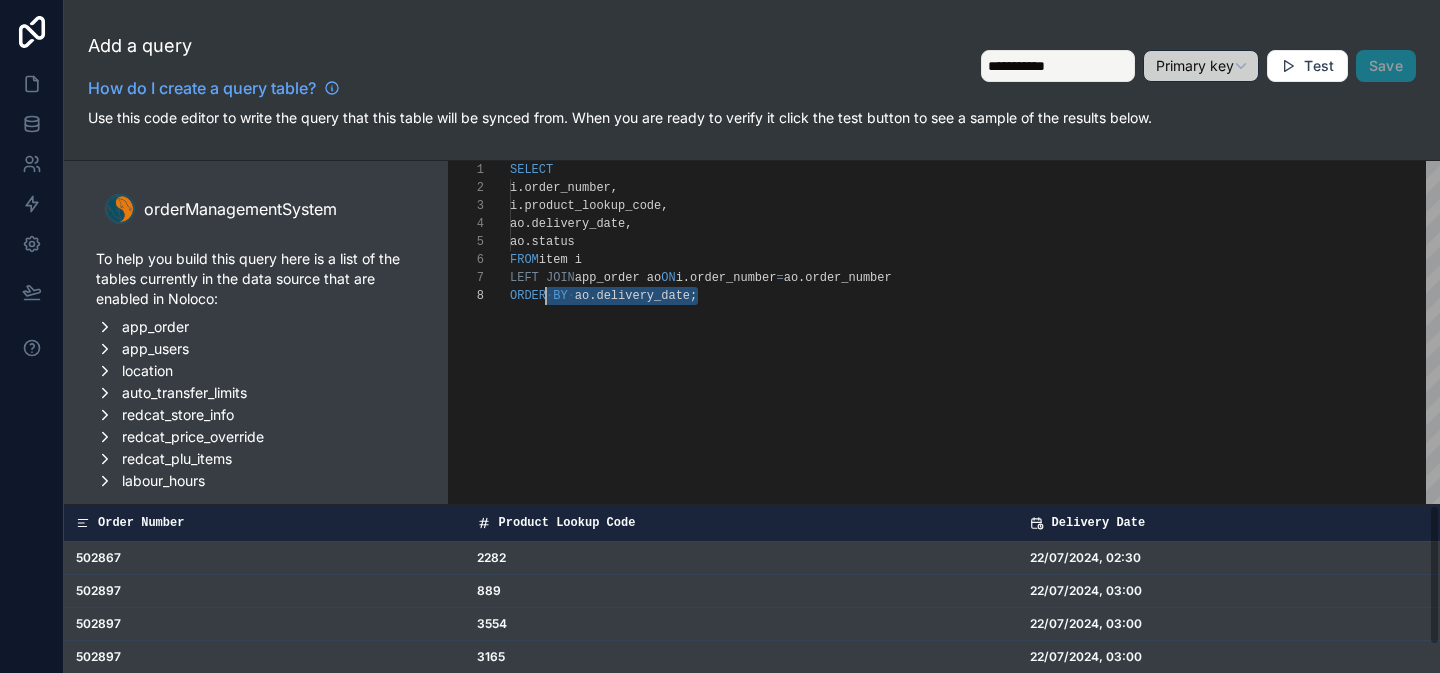 drag, startPoint x: 624, startPoint y: 312, endPoint x: 546, endPoint y: 299, distance: 79.07591 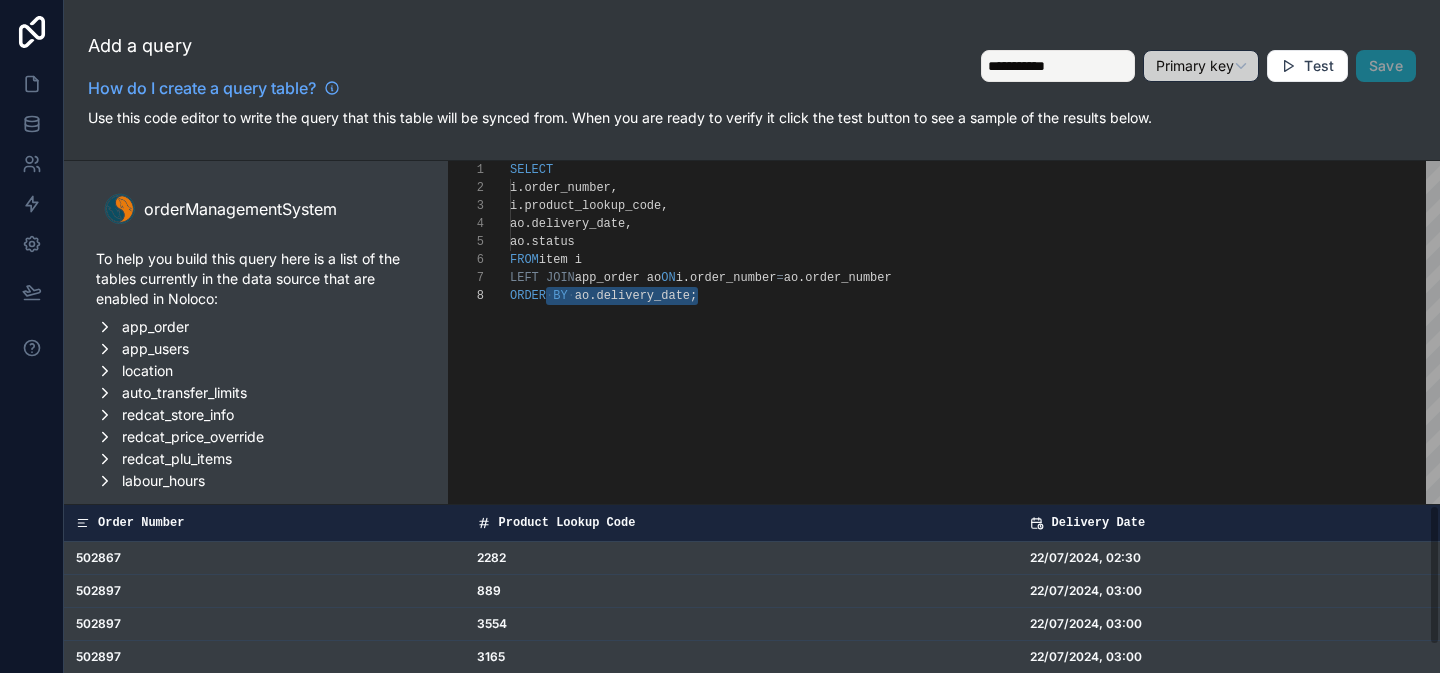click on "SELECT       i . order_number ,     i . product_lookup_code ,     ao . delivery_date ,     ao . status FROM  item i LEFT   JOIN  app_order ao  ON  i . order_number  =  ao . order_number ORDER · BY · ao . delivery_date ;" at bounding box center [975, 405] 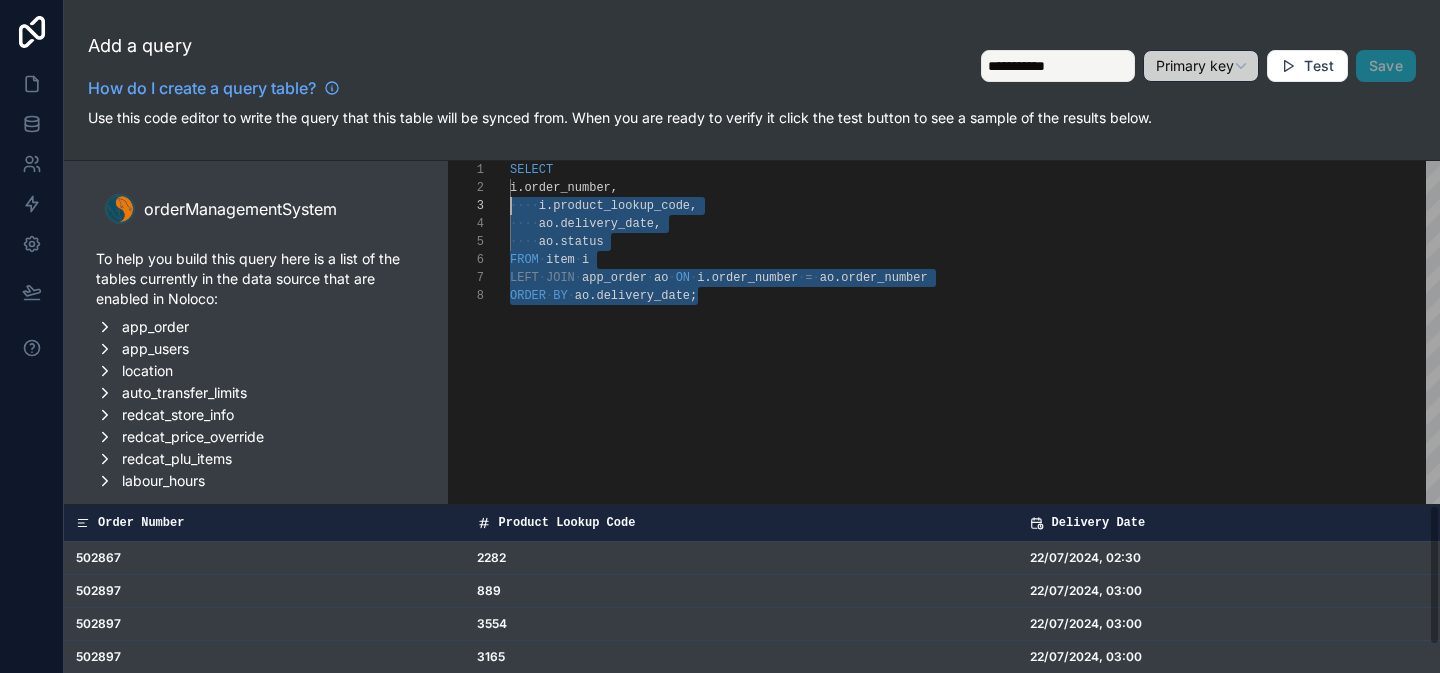 scroll, scrollTop: 0, scrollLeft: 0, axis: both 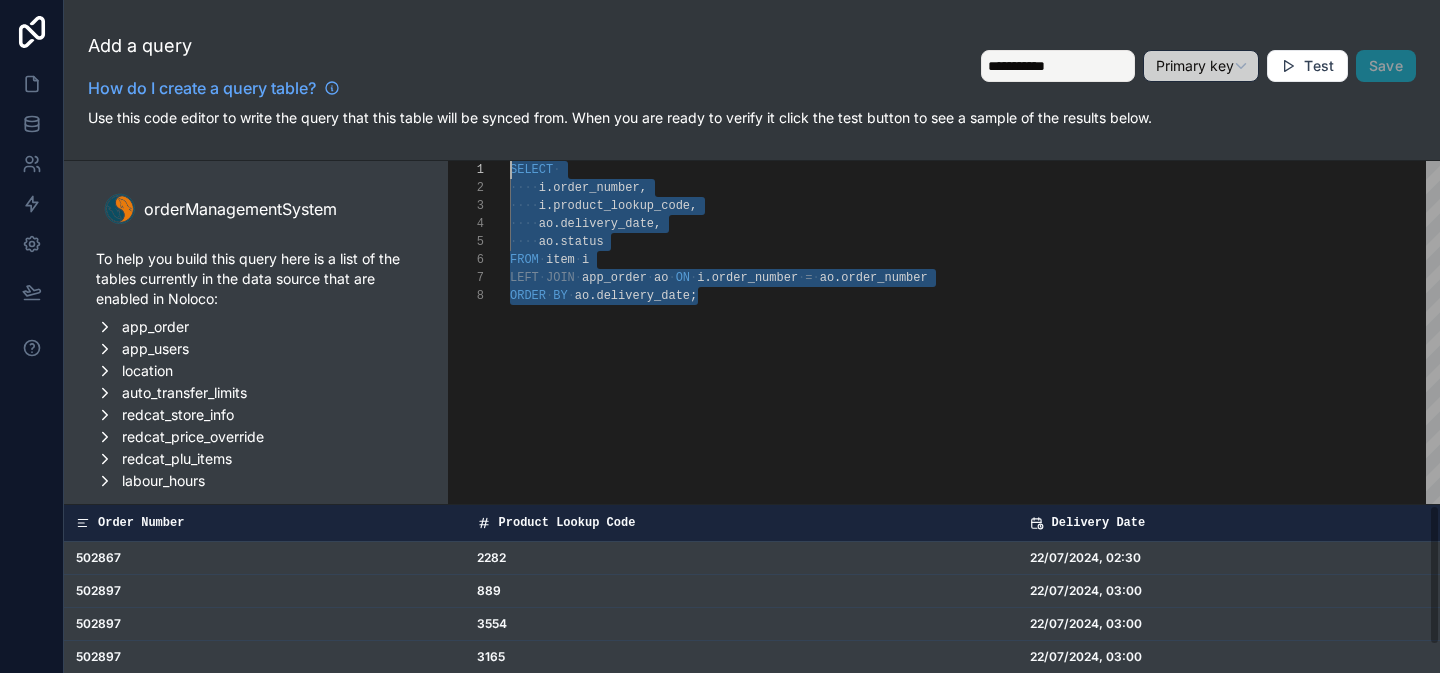 drag, startPoint x: 690, startPoint y: 347, endPoint x: 436, endPoint y: 166, distance: 311.8926 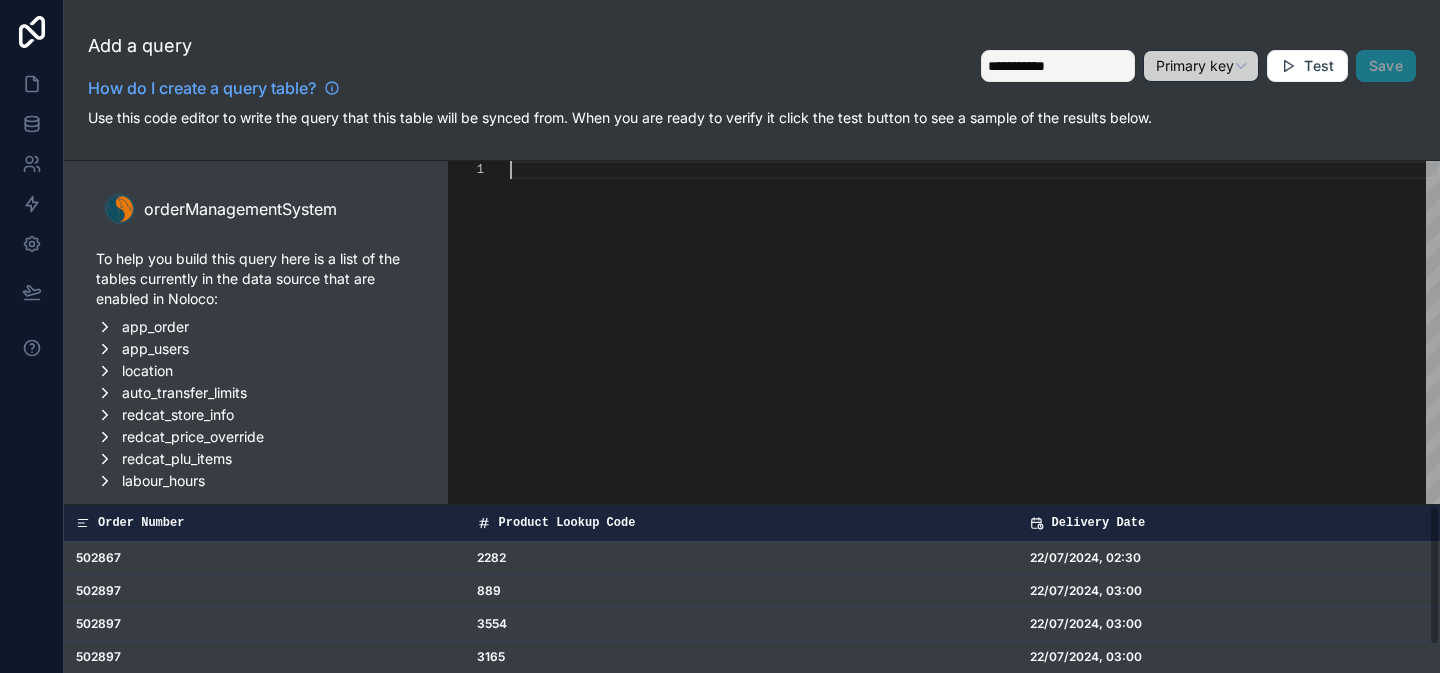 paste on "**********" 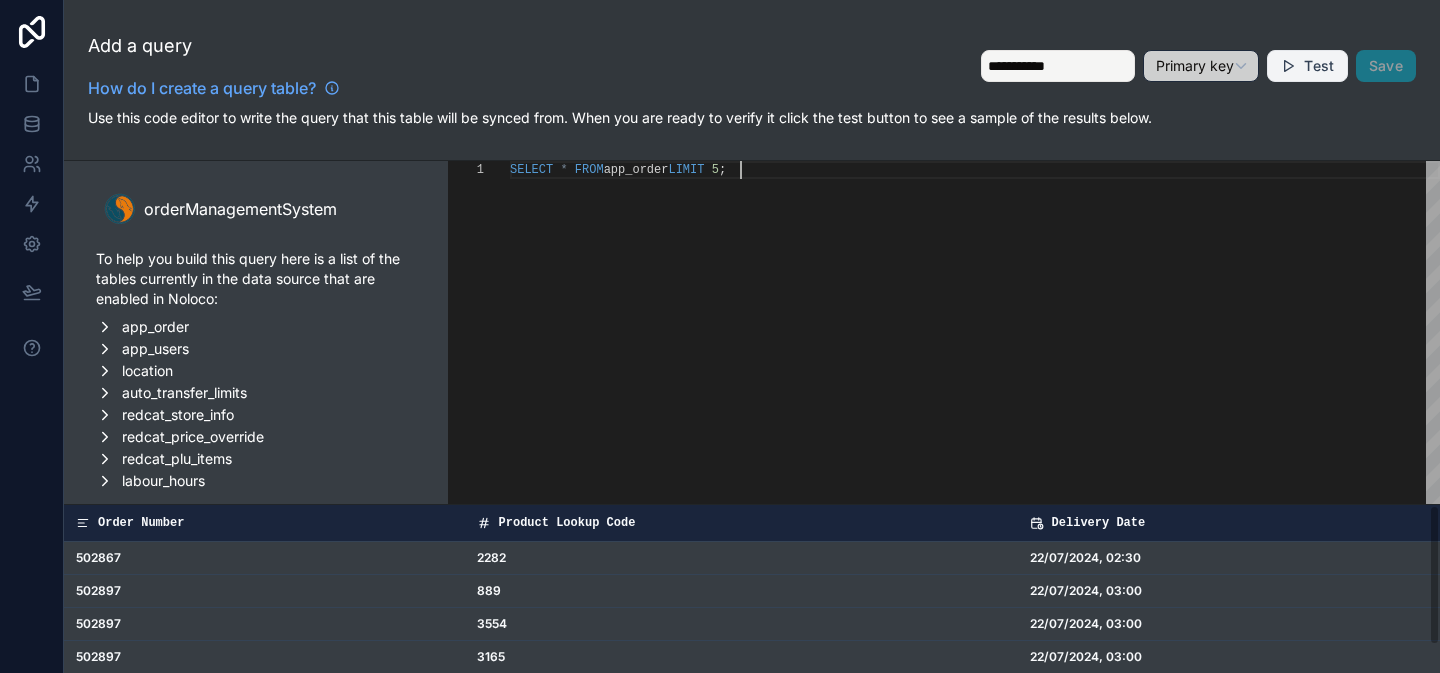 click on "Test" at bounding box center (1319, 66) 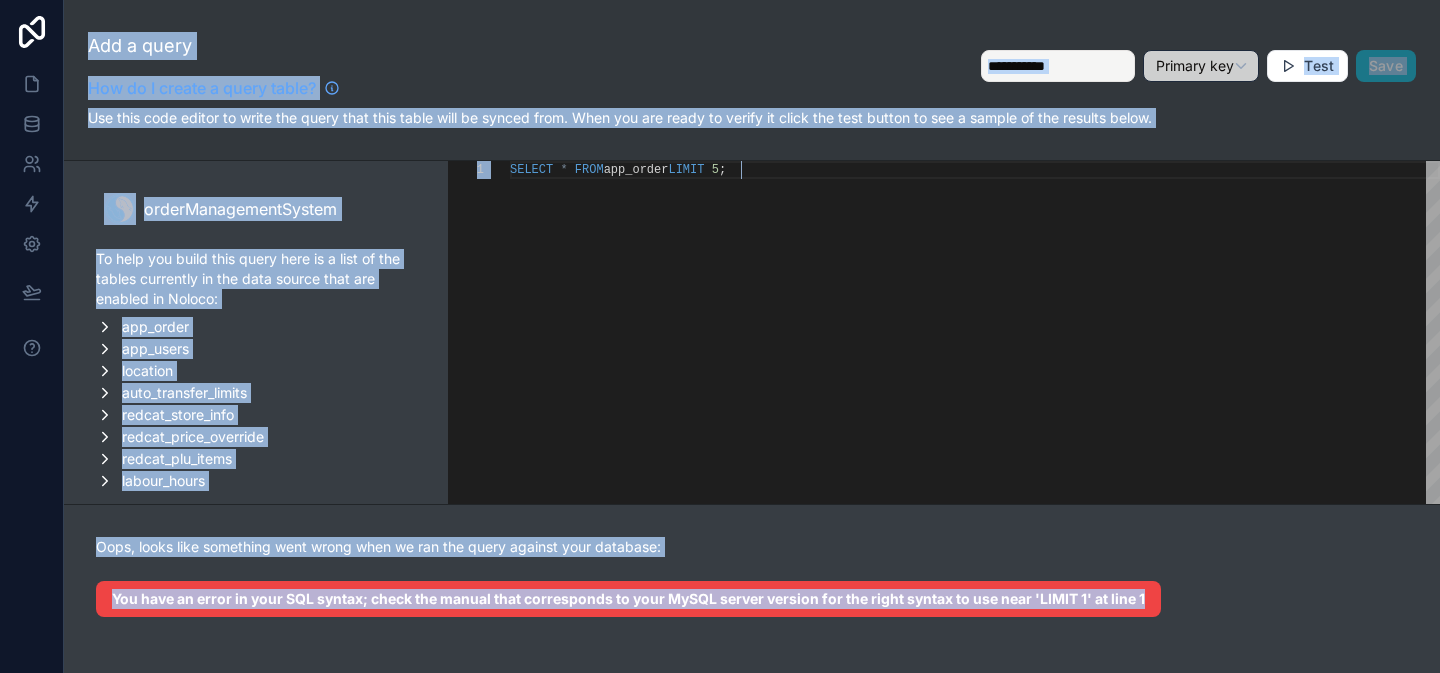 drag, startPoint x: 1145, startPoint y: 596, endPoint x: 45, endPoint y: 593, distance: 1100.0042 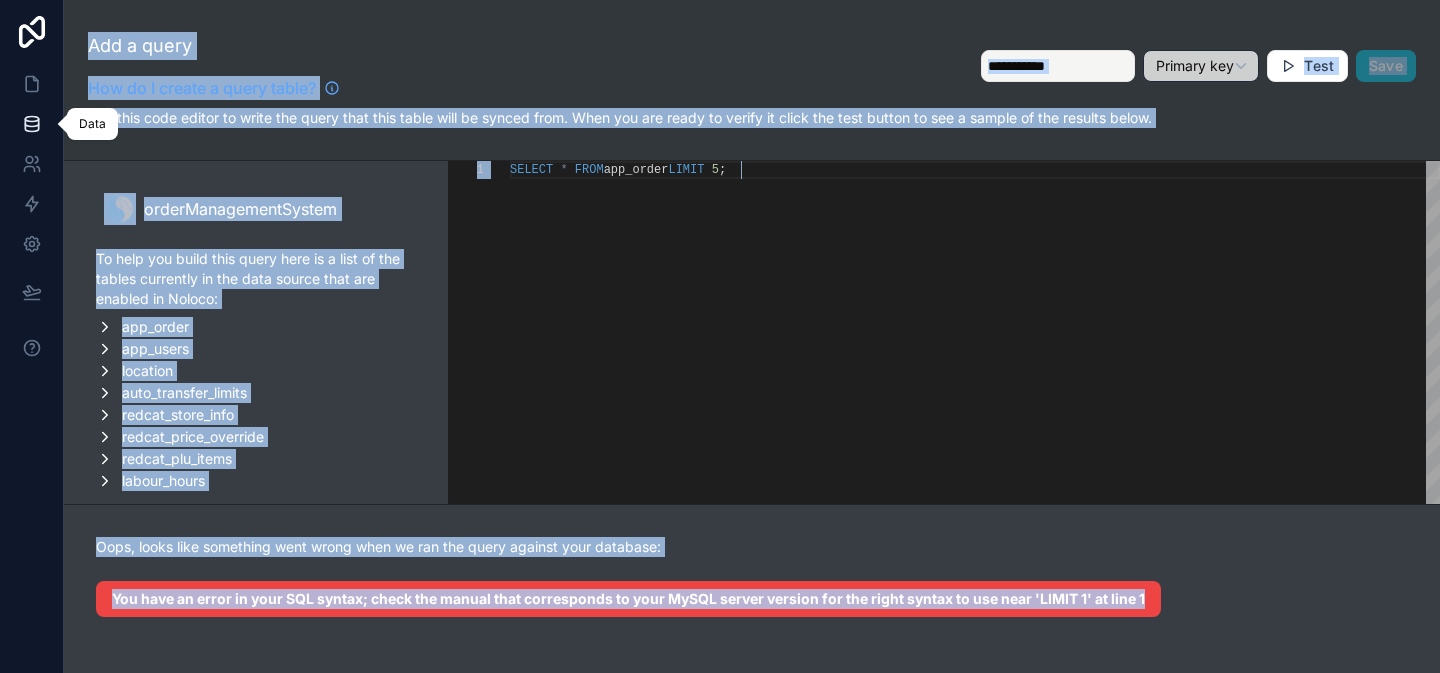 click at bounding box center (31, 124) 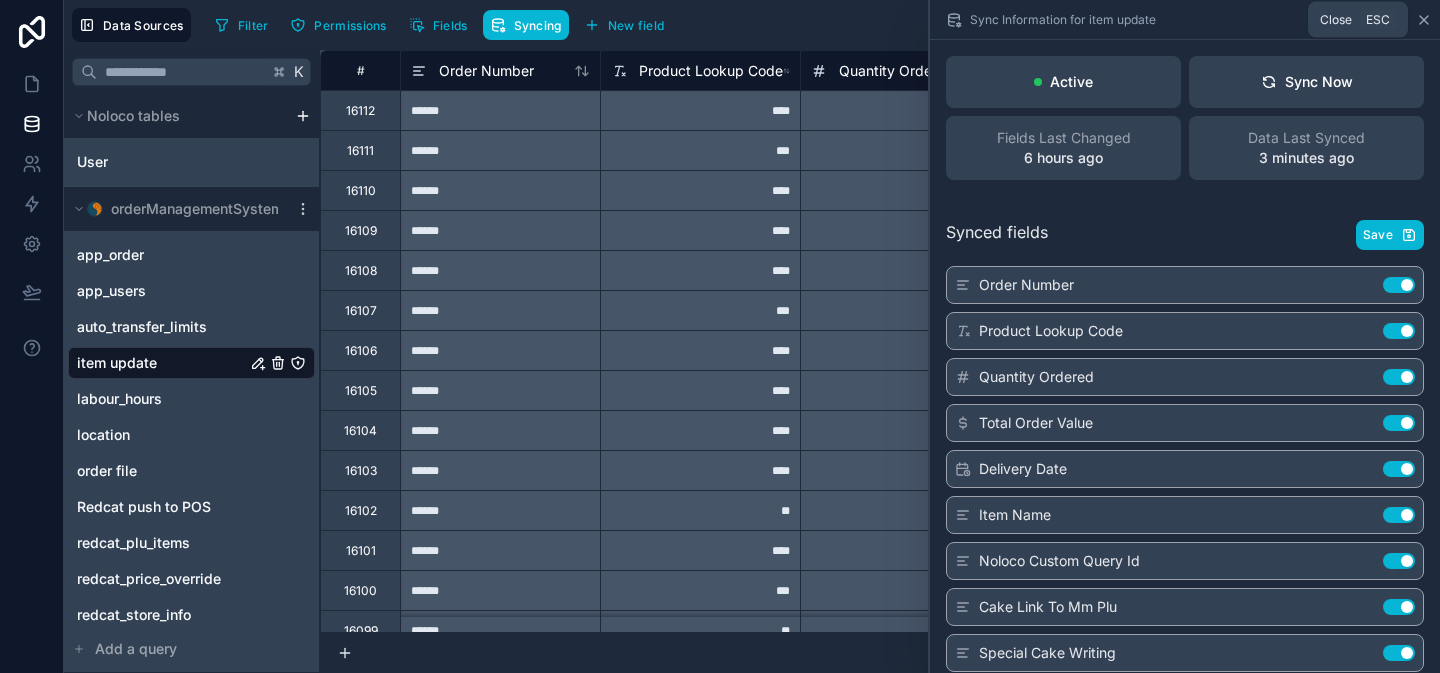 click 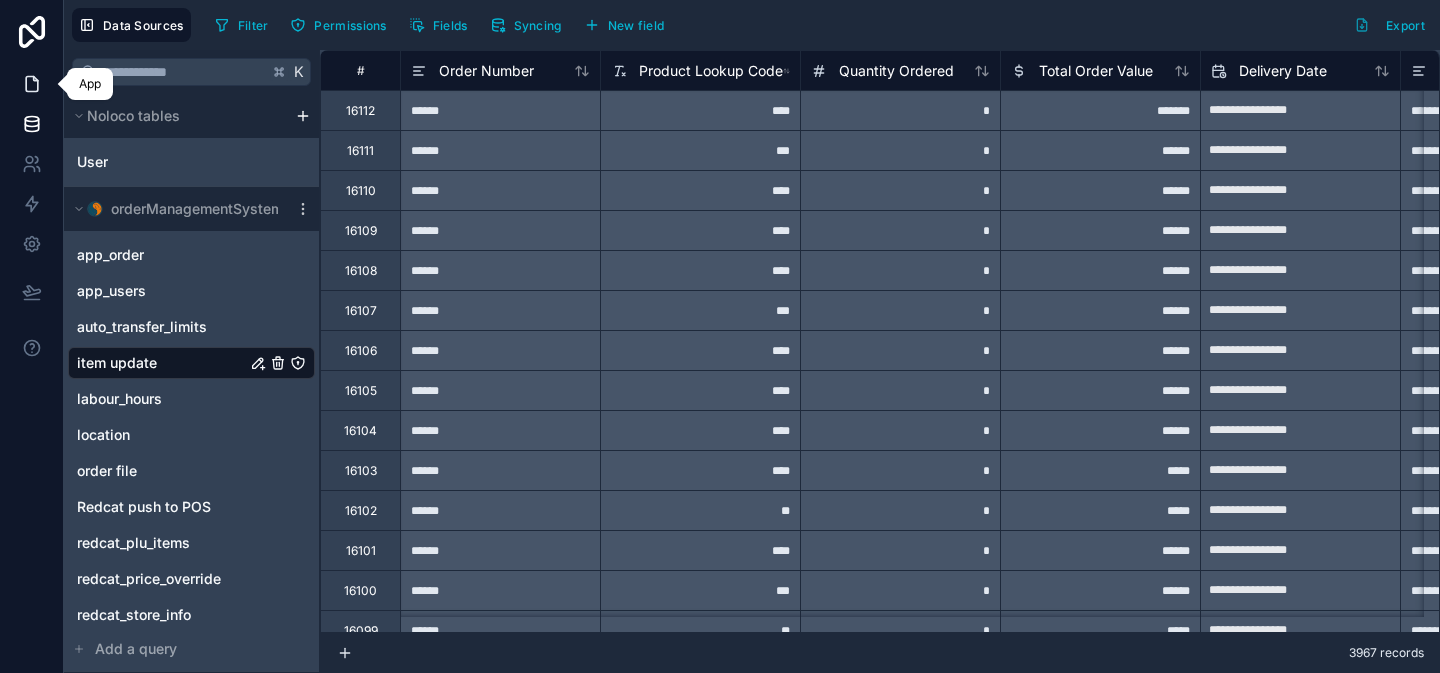 click 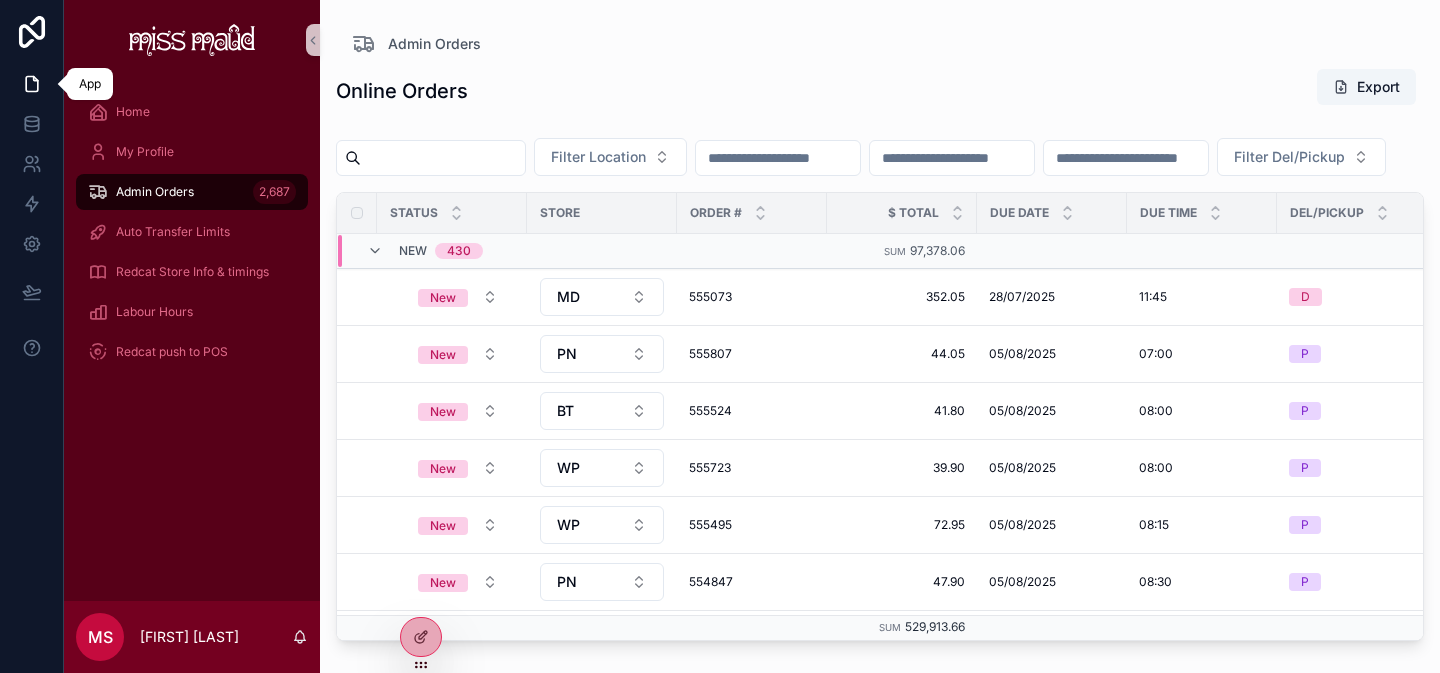 click on "Admin Orders 2,687" at bounding box center (192, 192) 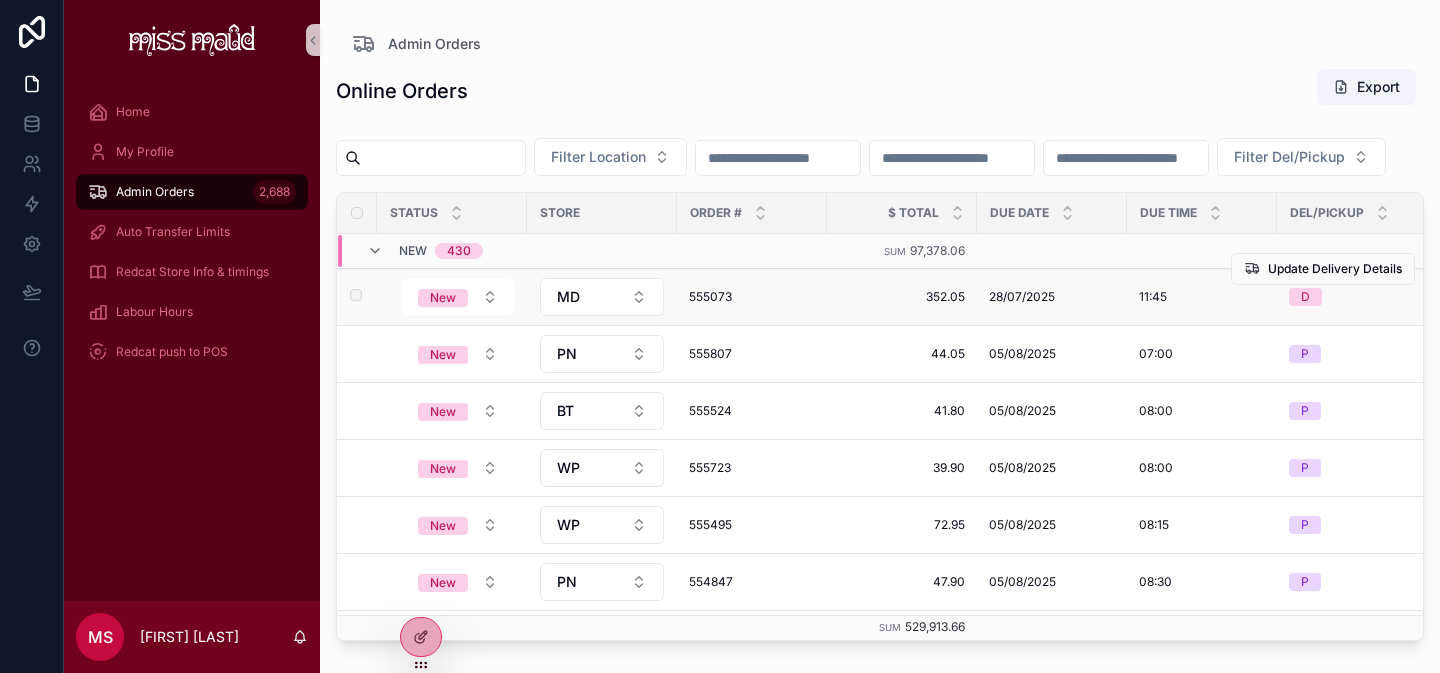 click on "555073" at bounding box center (752, 297) 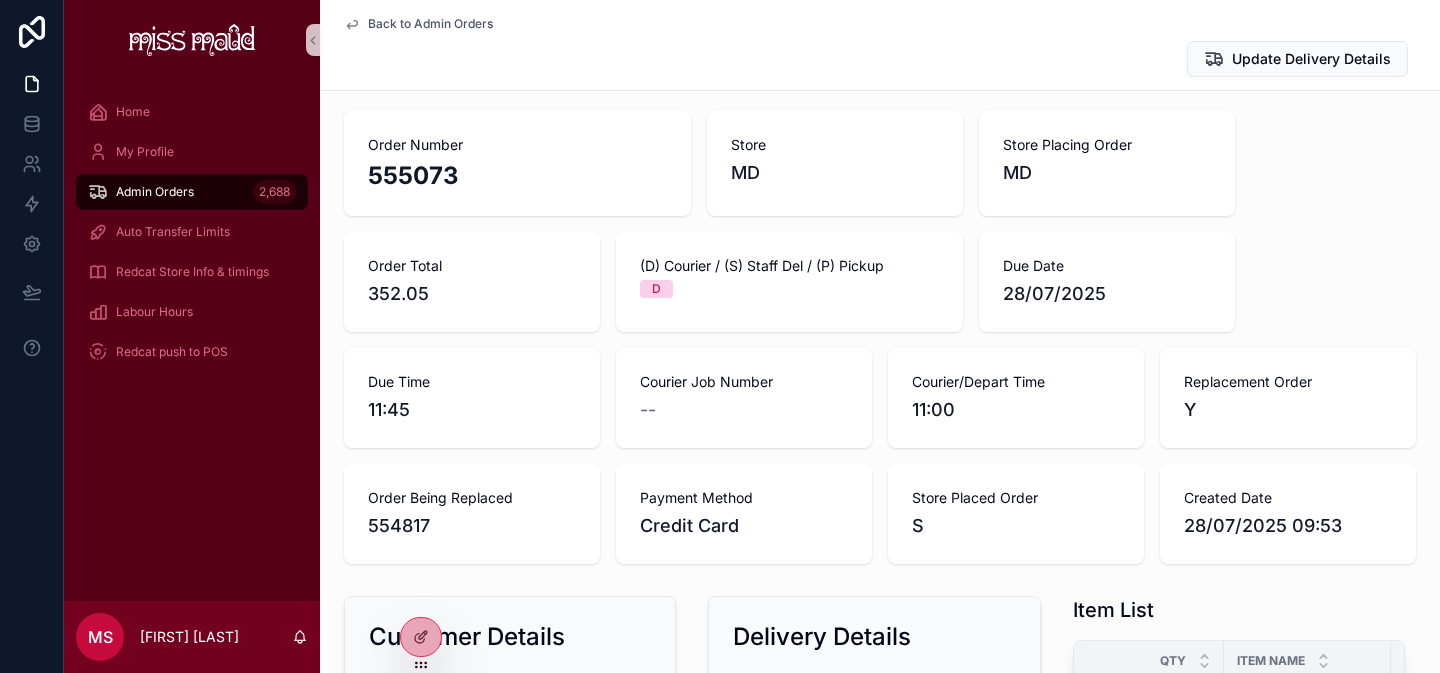 scroll, scrollTop: 0, scrollLeft: 0, axis: both 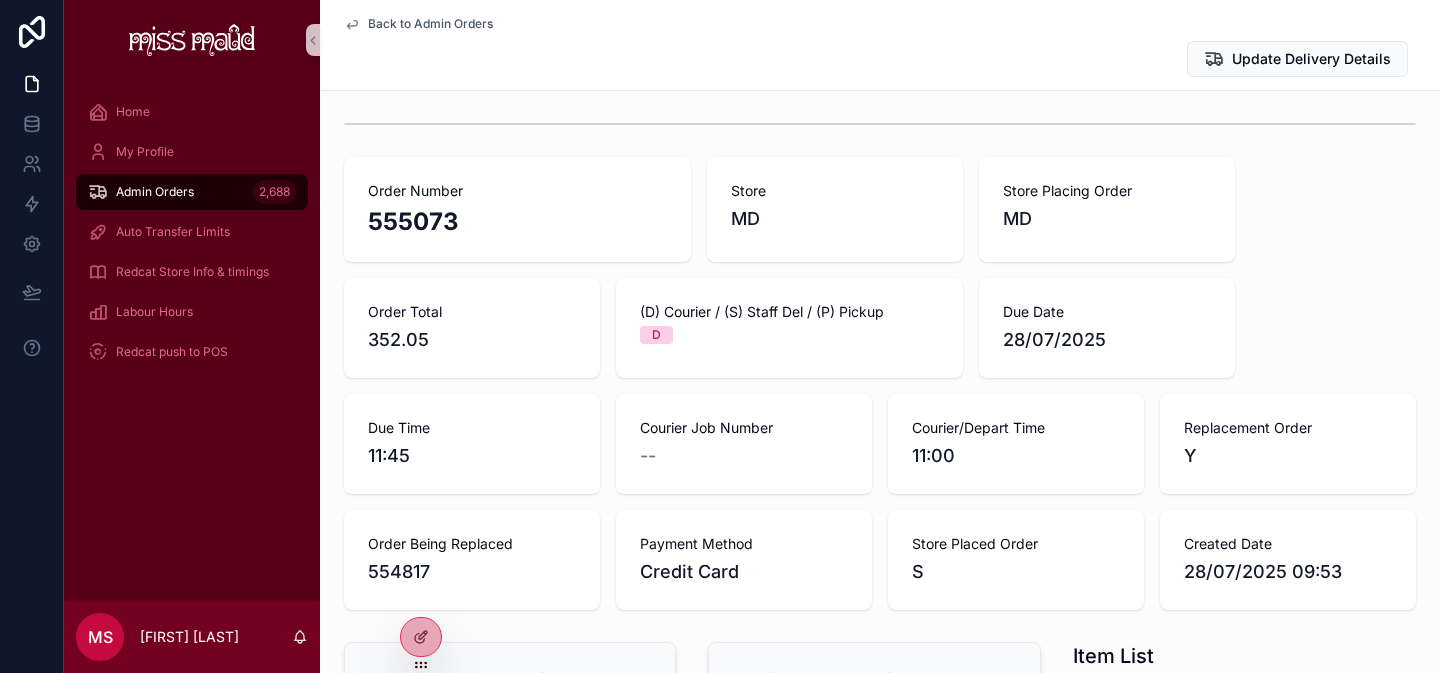 click on "Admin Orders" at bounding box center [155, 192] 